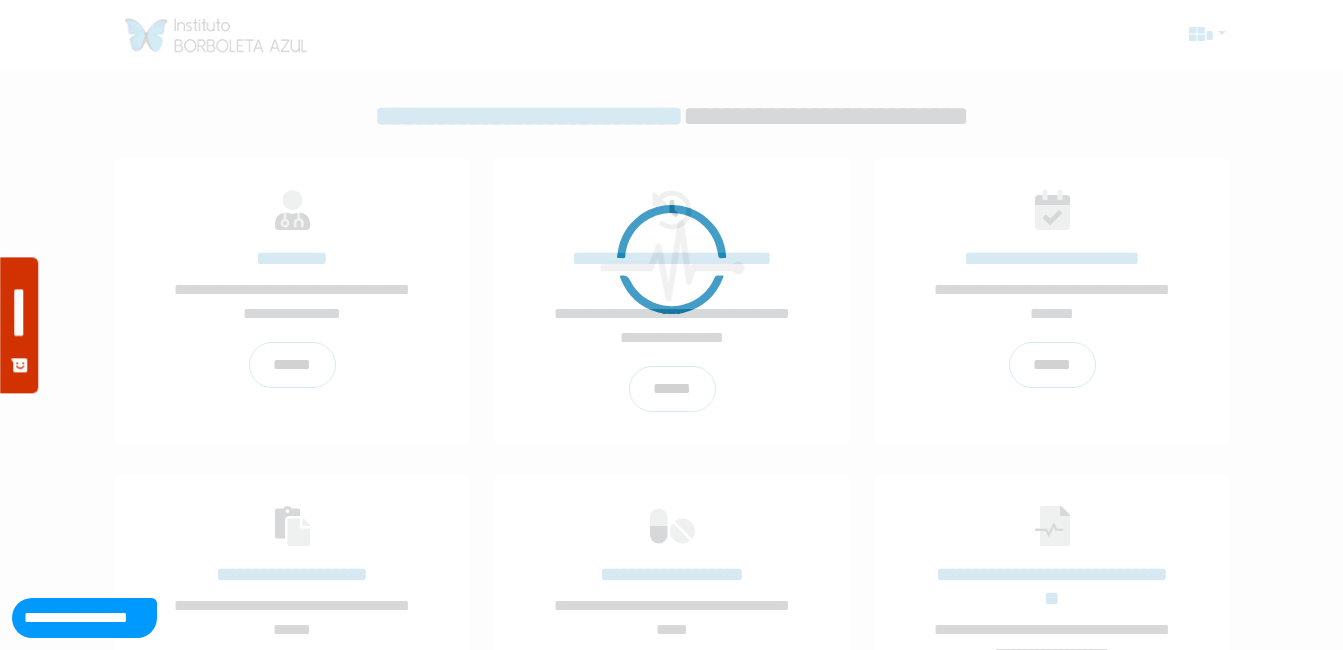 scroll, scrollTop: 0, scrollLeft: 0, axis: both 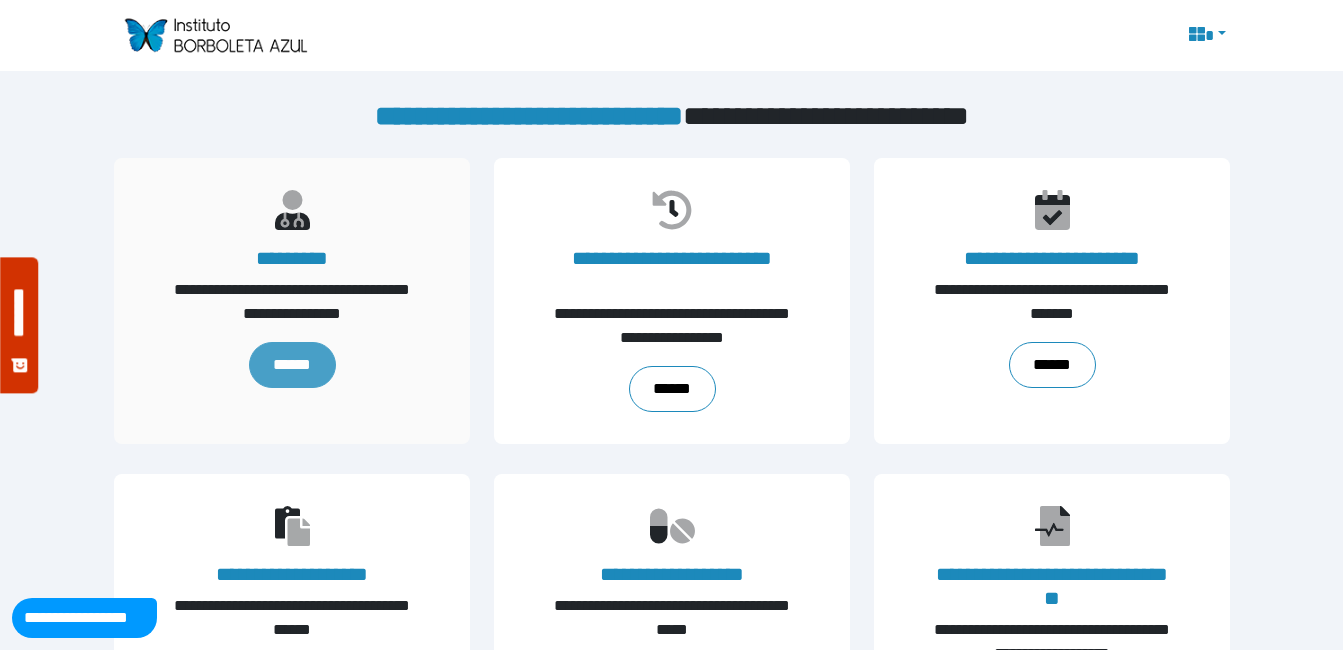 click on "******" at bounding box center (291, 365) 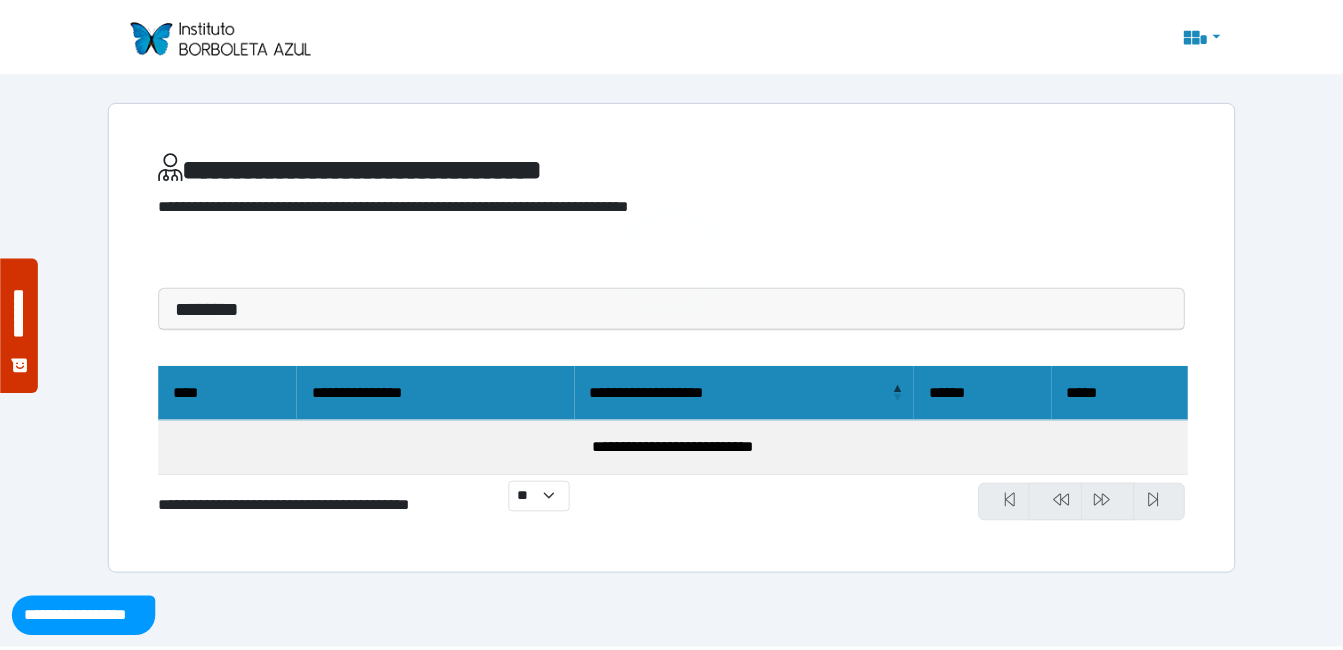scroll, scrollTop: 0, scrollLeft: 0, axis: both 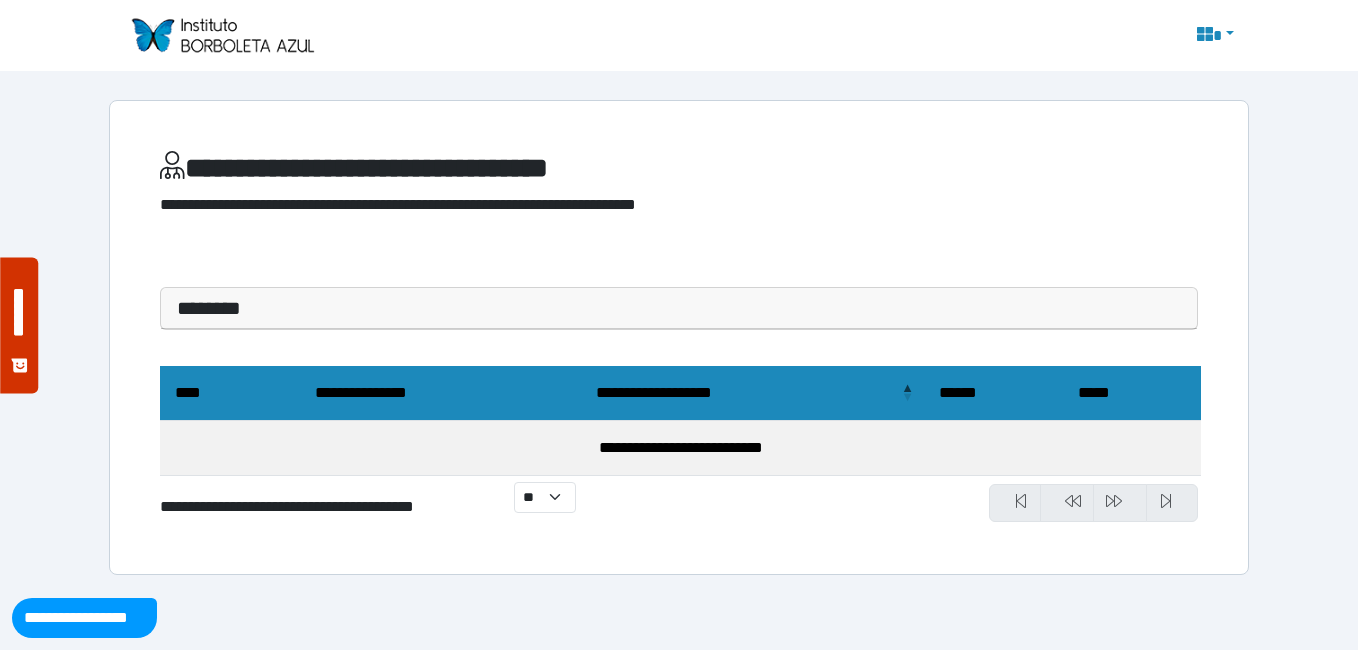 click on "********" at bounding box center (679, 308) 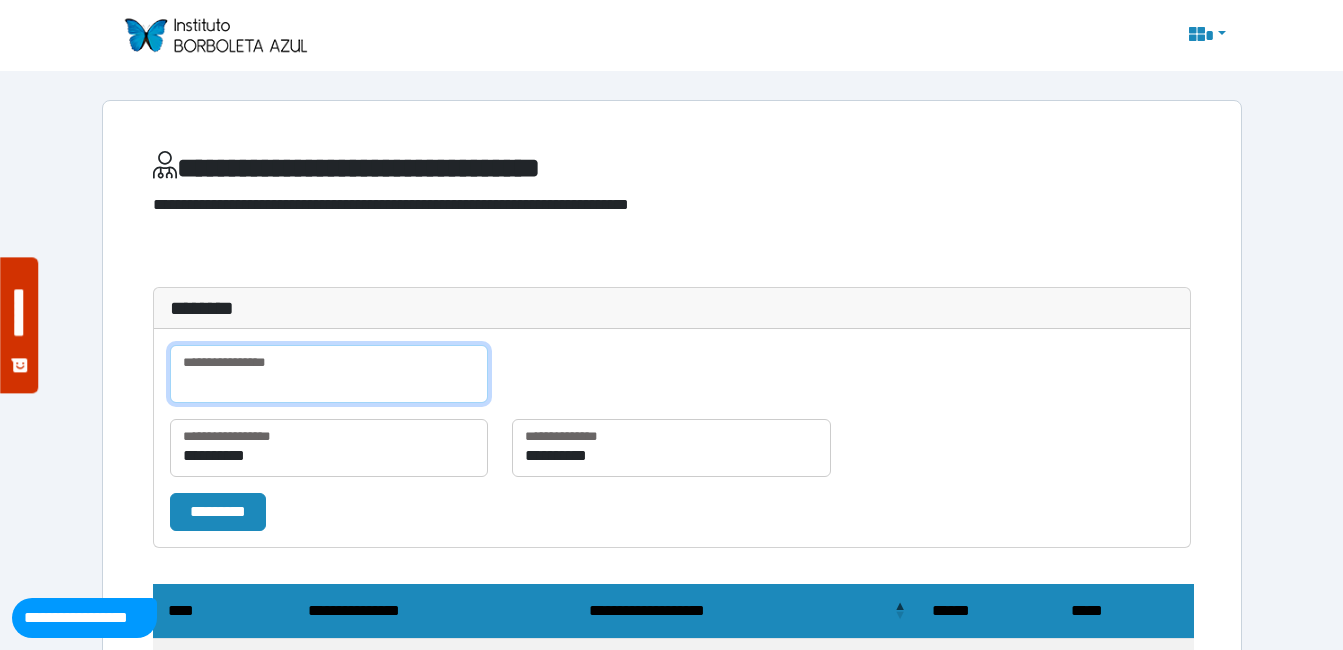 click at bounding box center (329, 374) 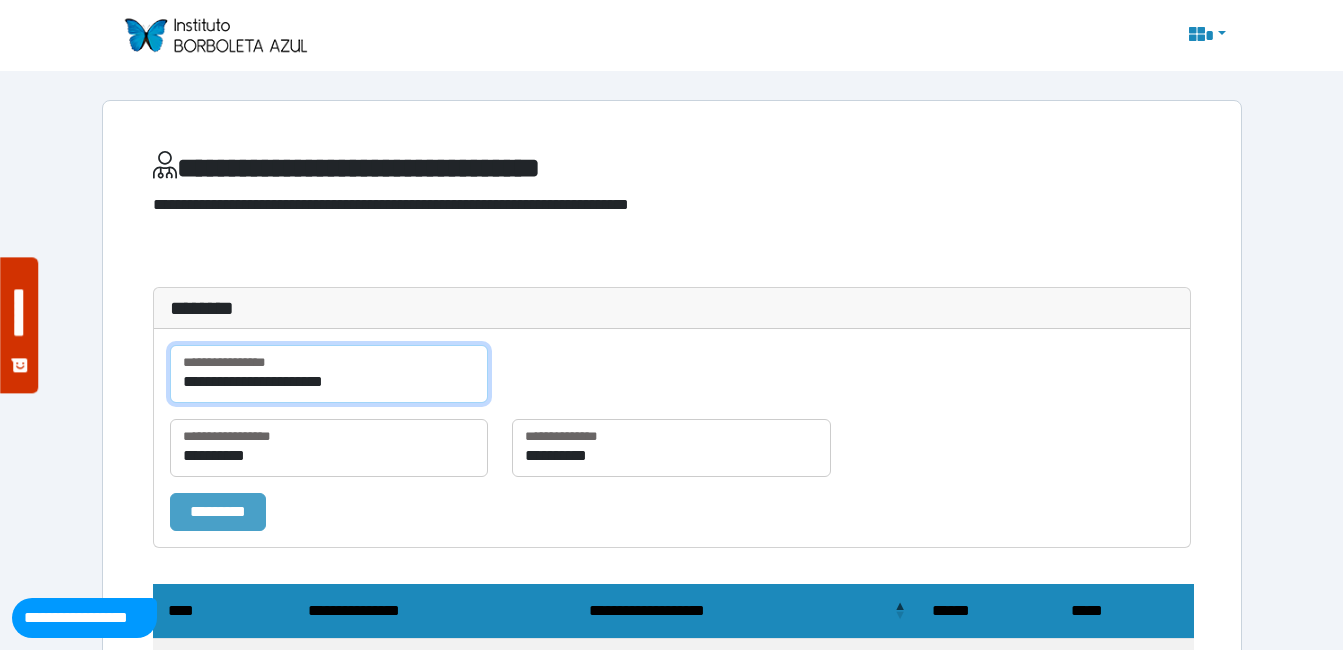 type on "**********" 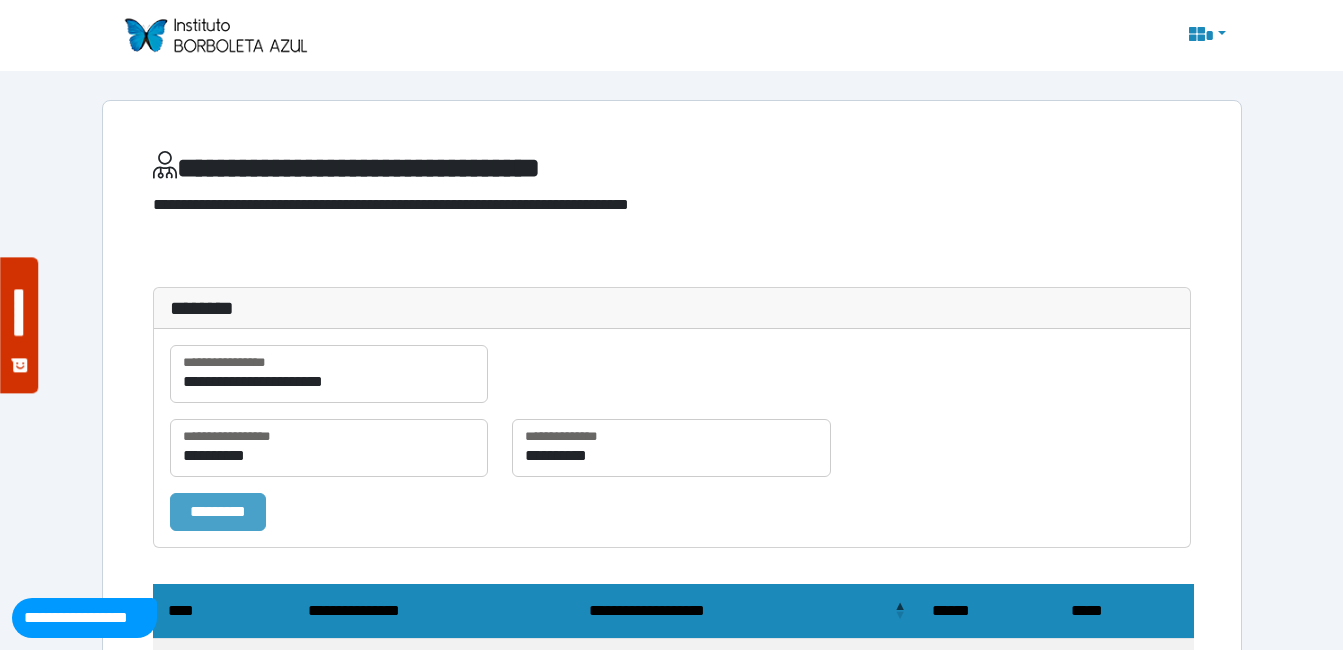 click on "[SSN]" at bounding box center [218, 512] 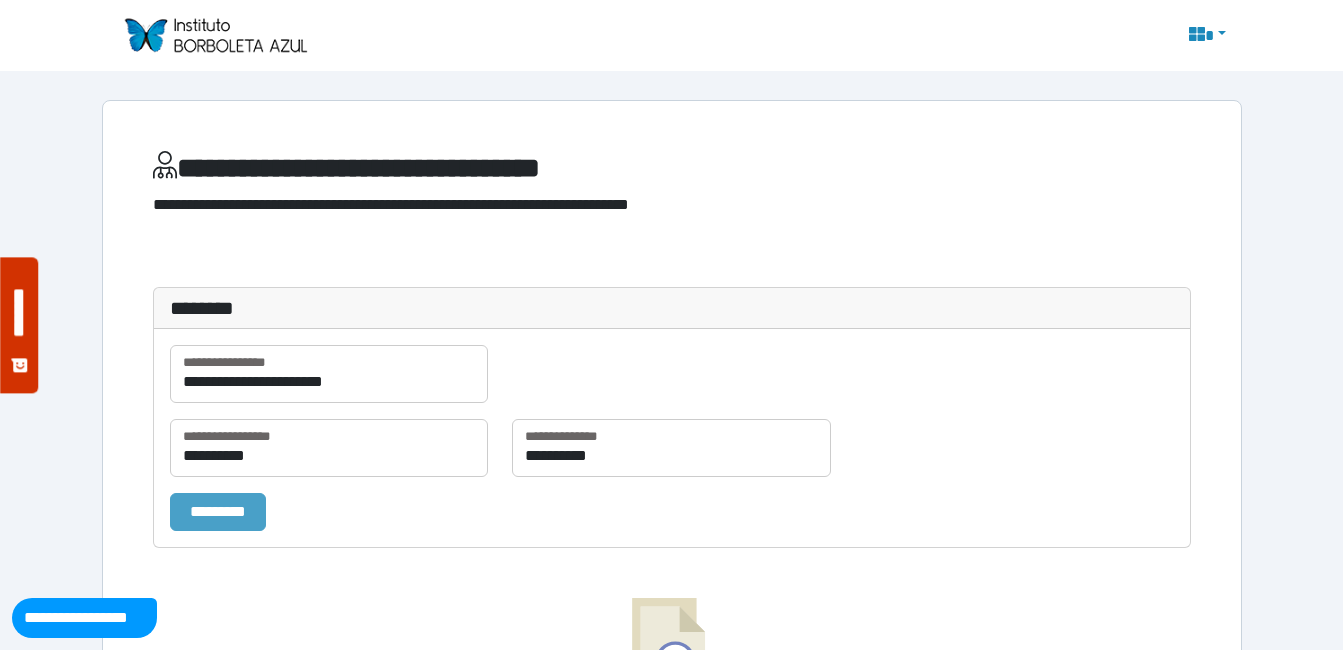 scroll, scrollTop: 195, scrollLeft: 0, axis: vertical 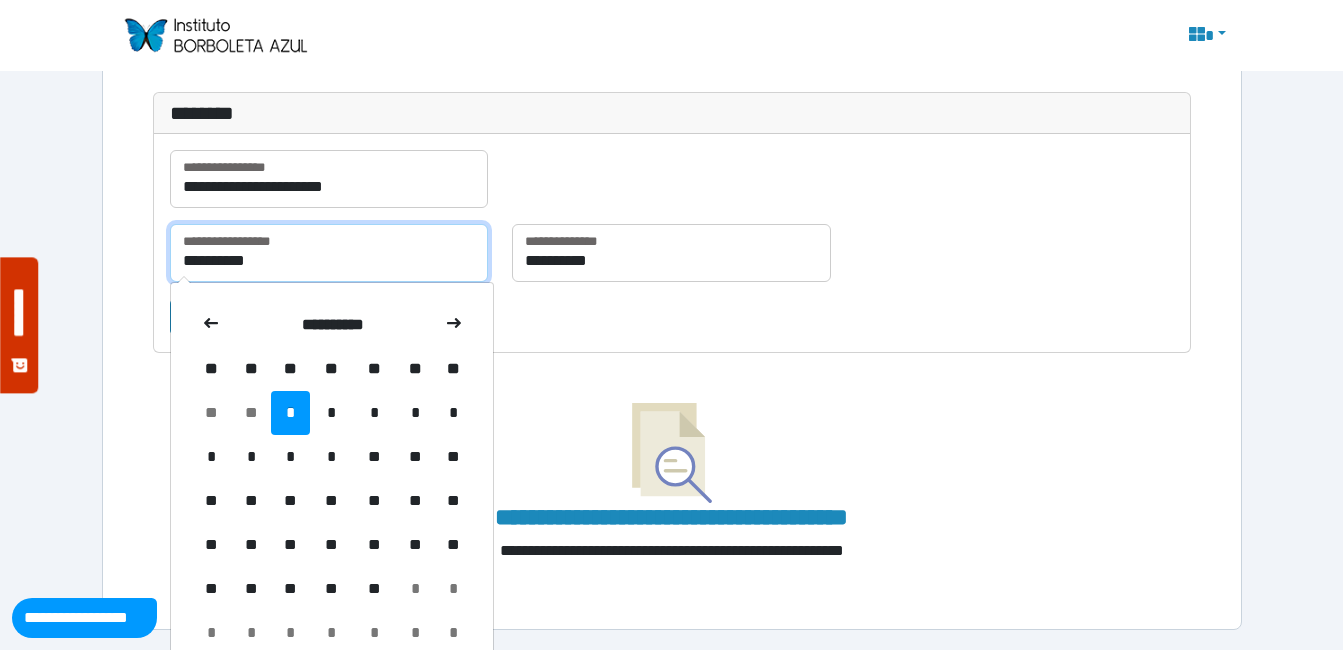 drag, startPoint x: 228, startPoint y: 252, endPoint x: 180, endPoint y: 252, distance: 48 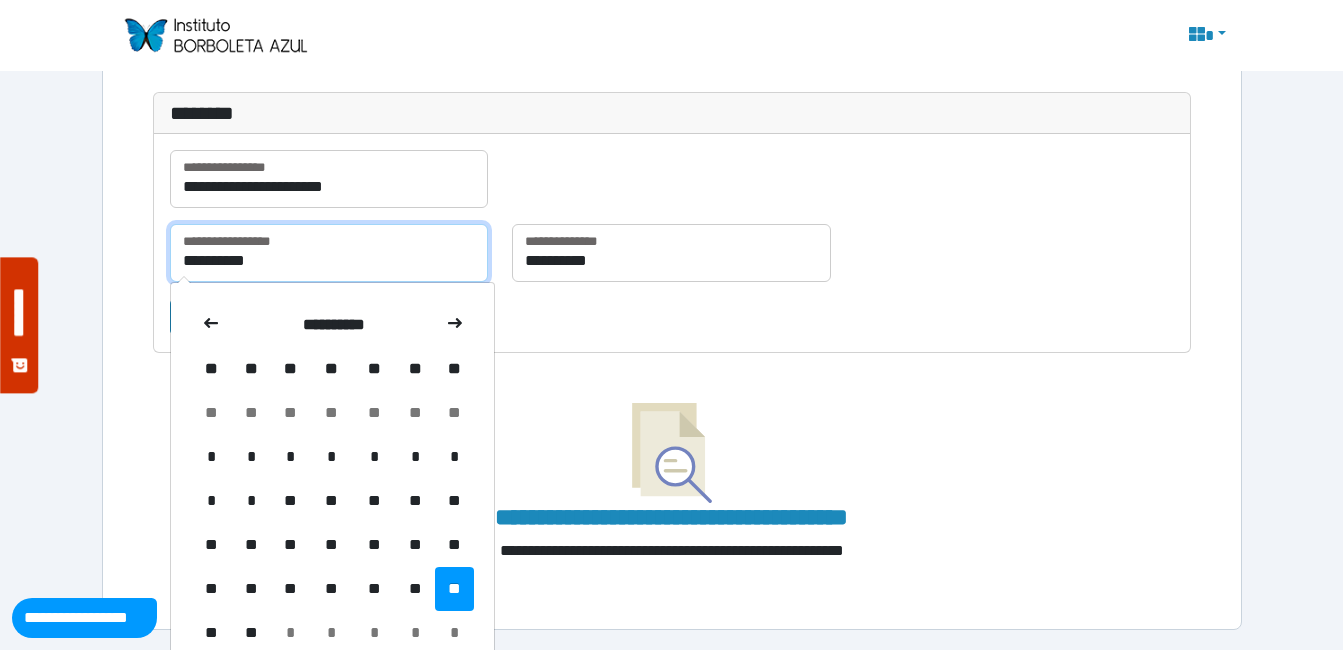 type on "[PHONE]" 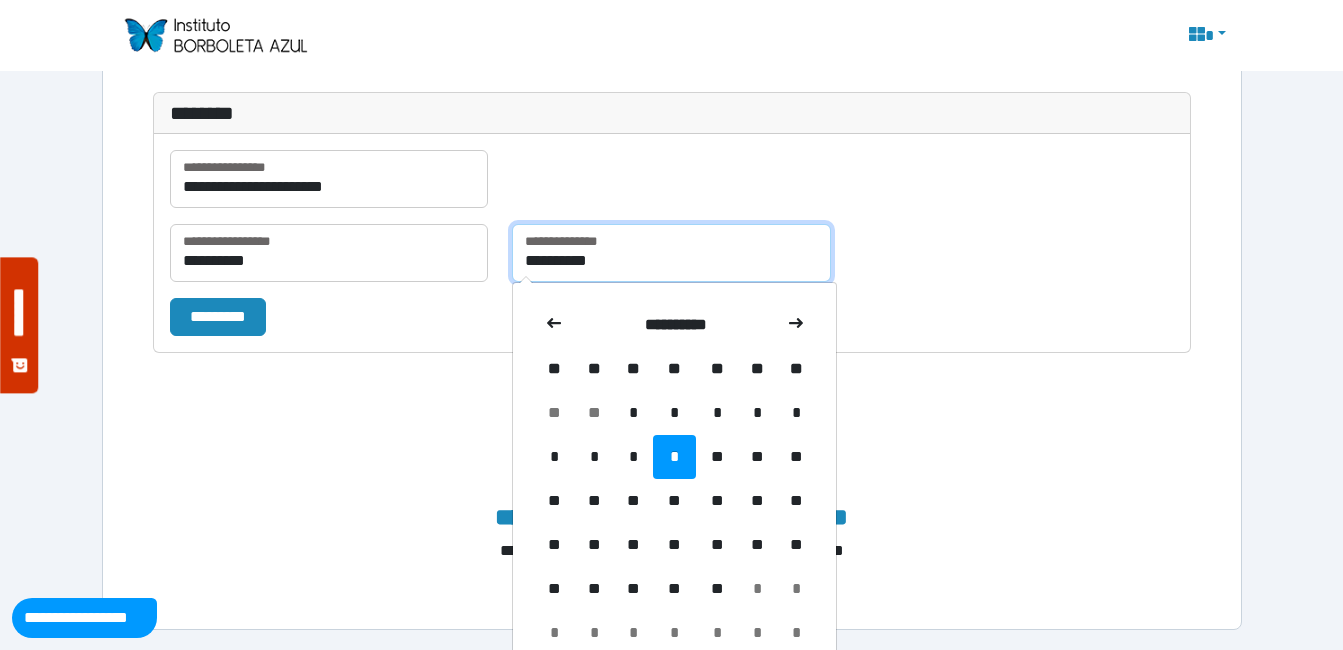 drag, startPoint x: 572, startPoint y: 255, endPoint x: 524, endPoint y: 256, distance: 48.010414 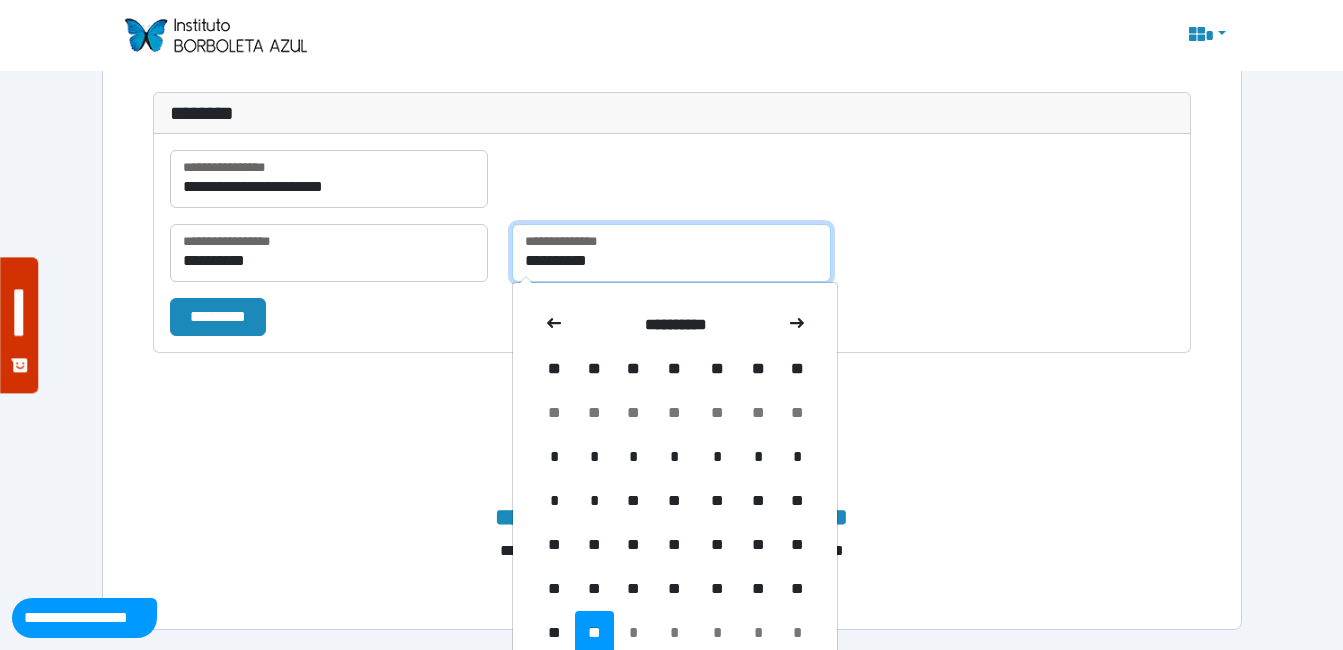 type on "[PHONE]" 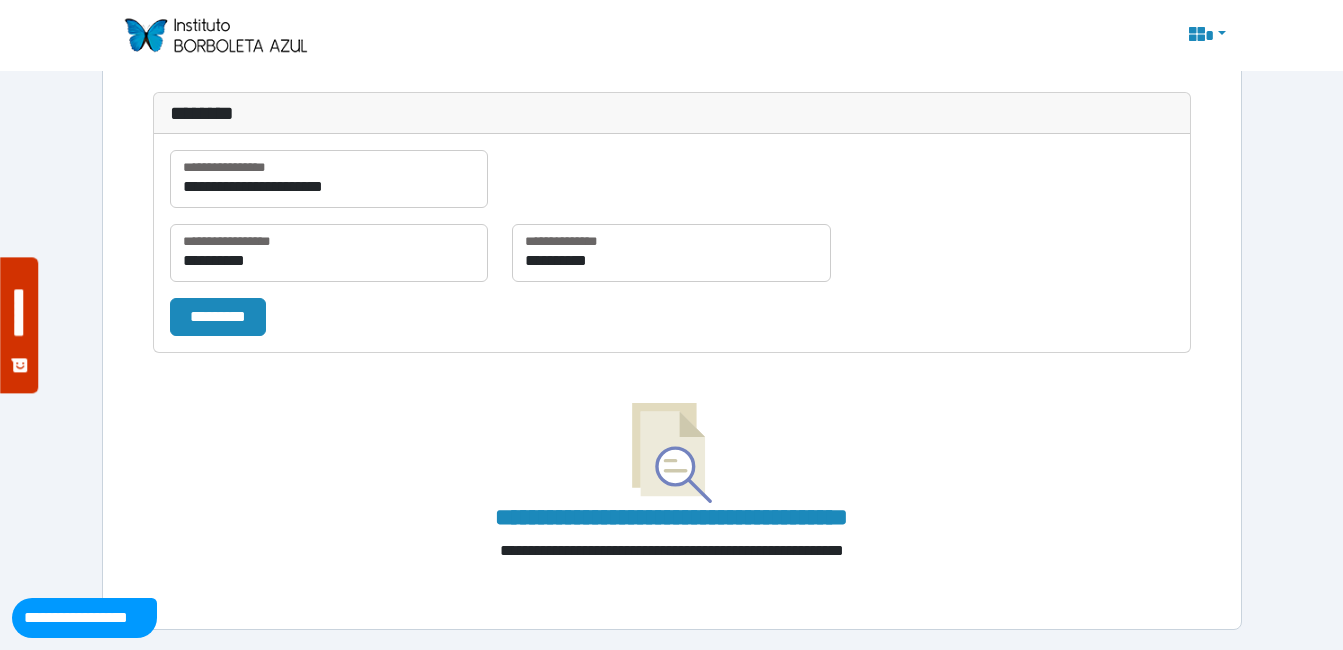 click on "[SSN]" at bounding box center (372, 317) 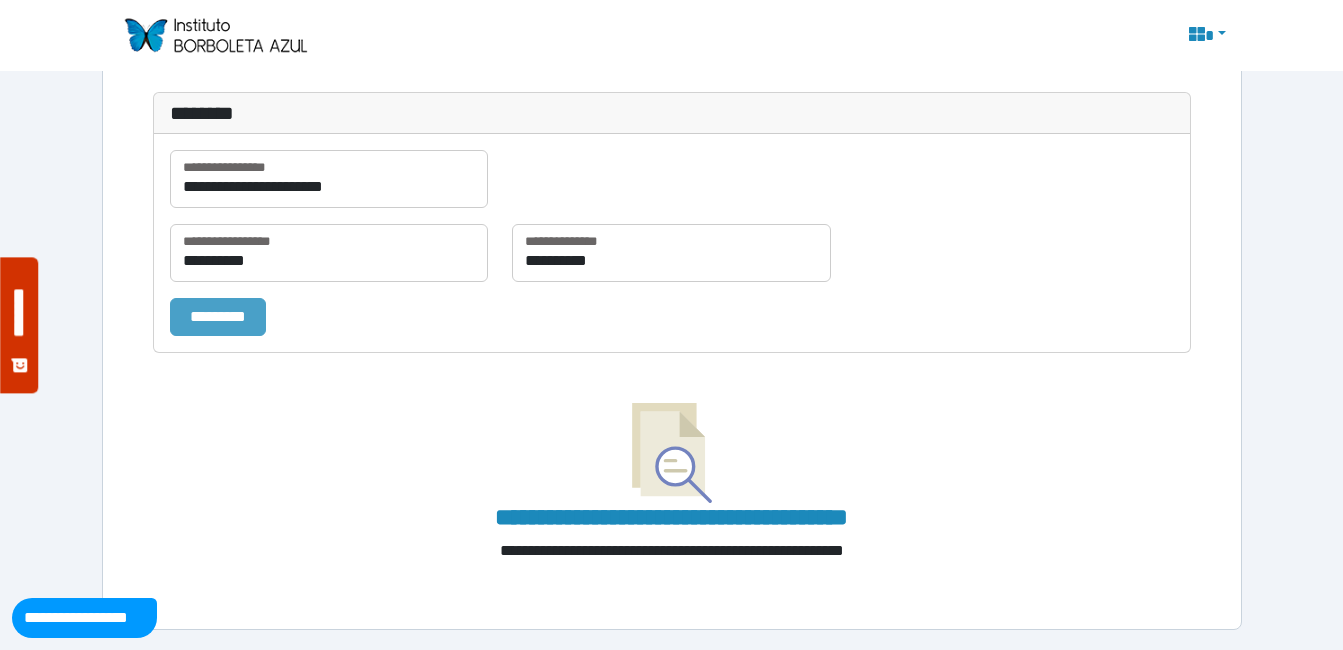 click on "[SSN]" at bounding box center (218, 317) 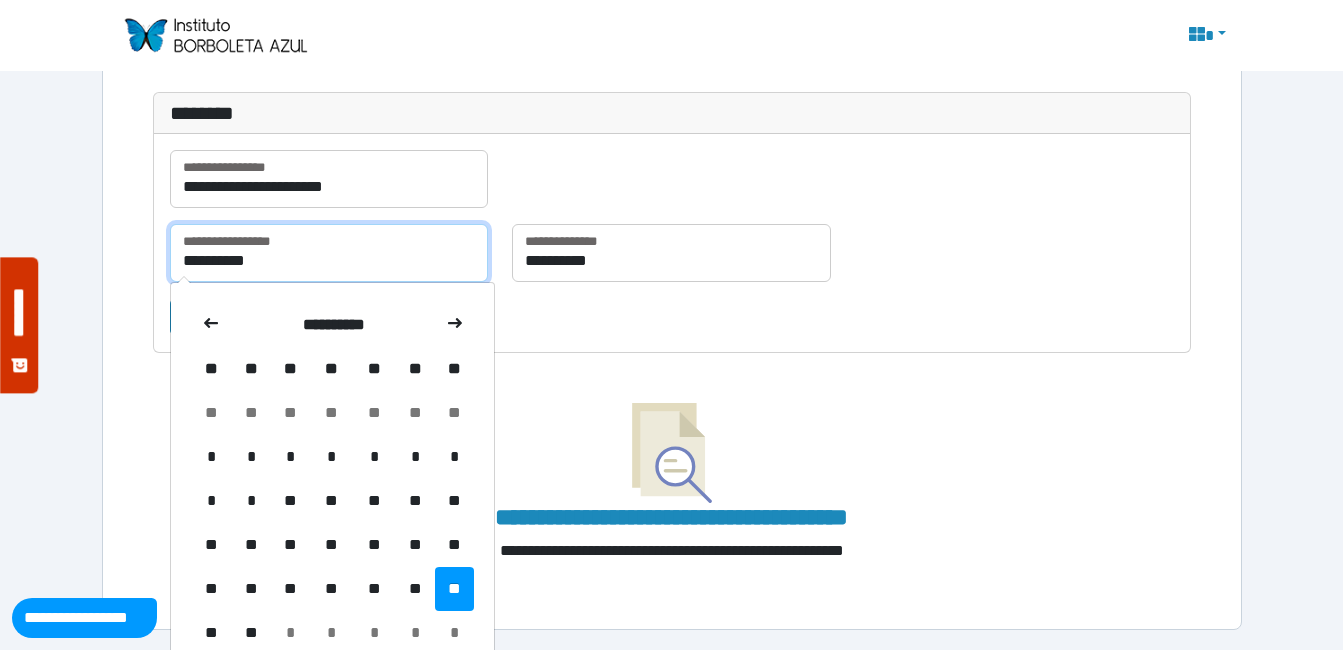 drag, startPoint x: 226, startPoint y: 253, endPoint x: 189, endPoint y: 255, distance: 37.054016 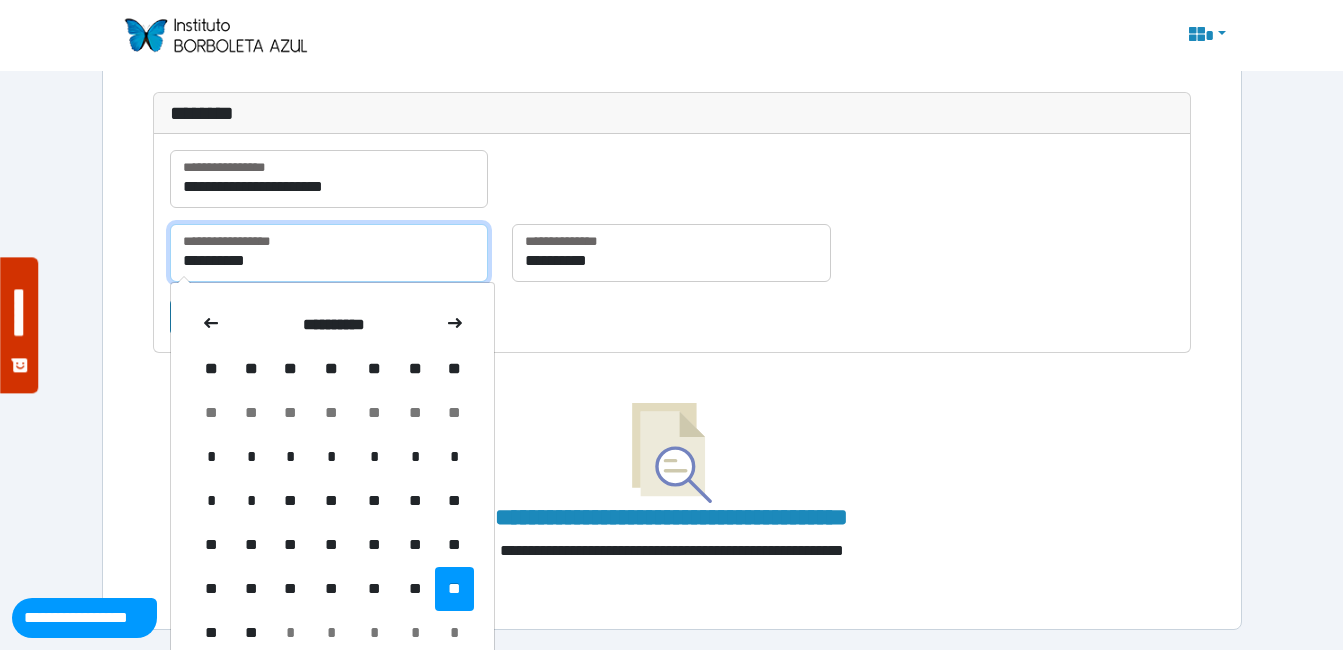 click on "[PHONE]" at bounding box center (329, 253) 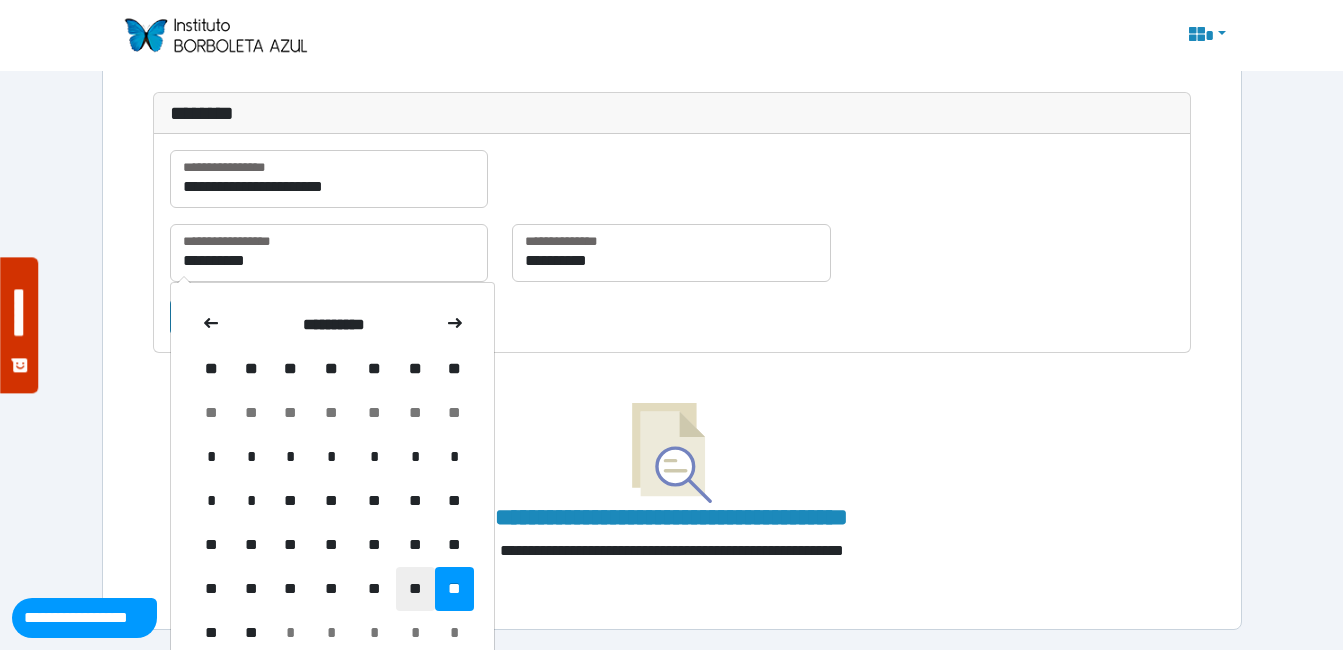 click on "**" at bounding box center (415, 413) 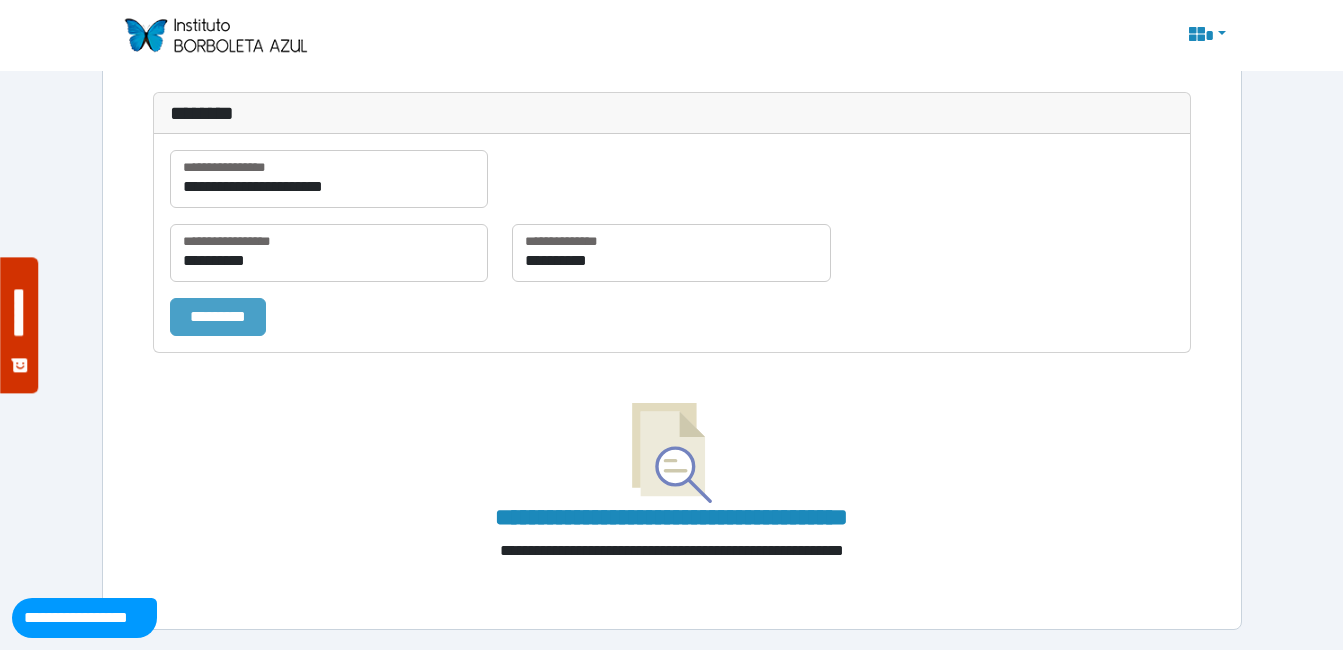 click on "[SSN]" at bounding box center [218, 317] 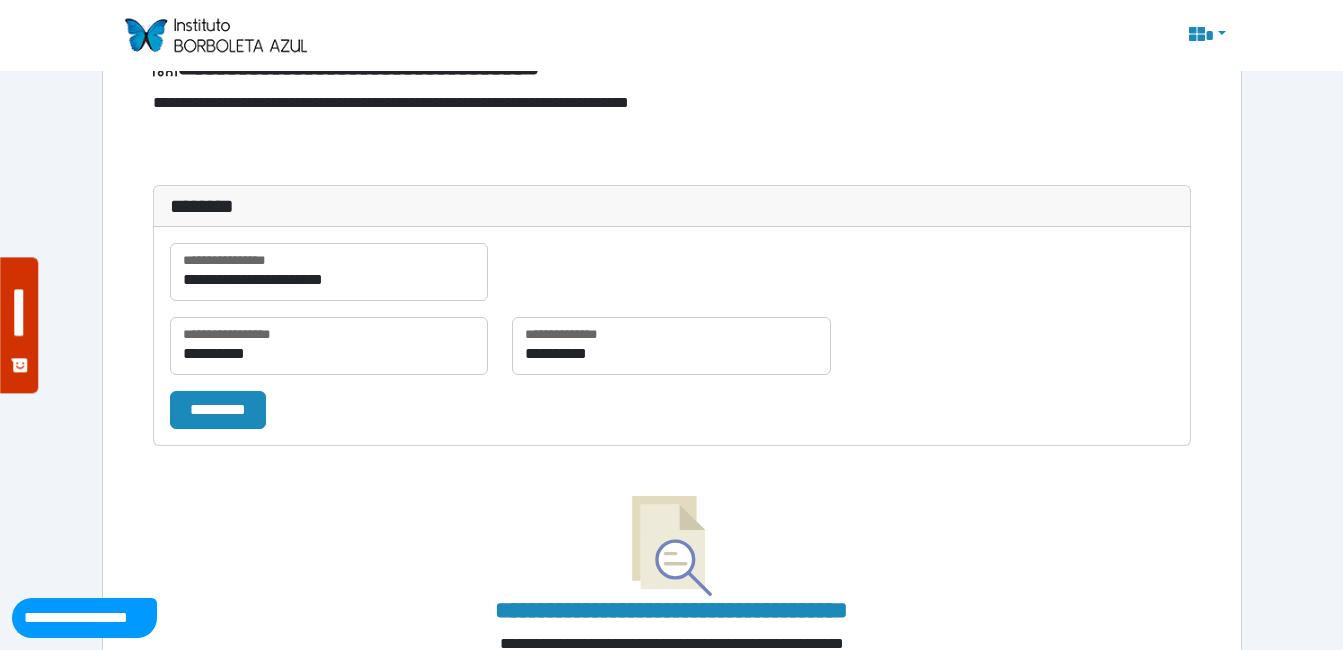 scroll, scrollTop: 0, scrollLeft: 0, axis: both 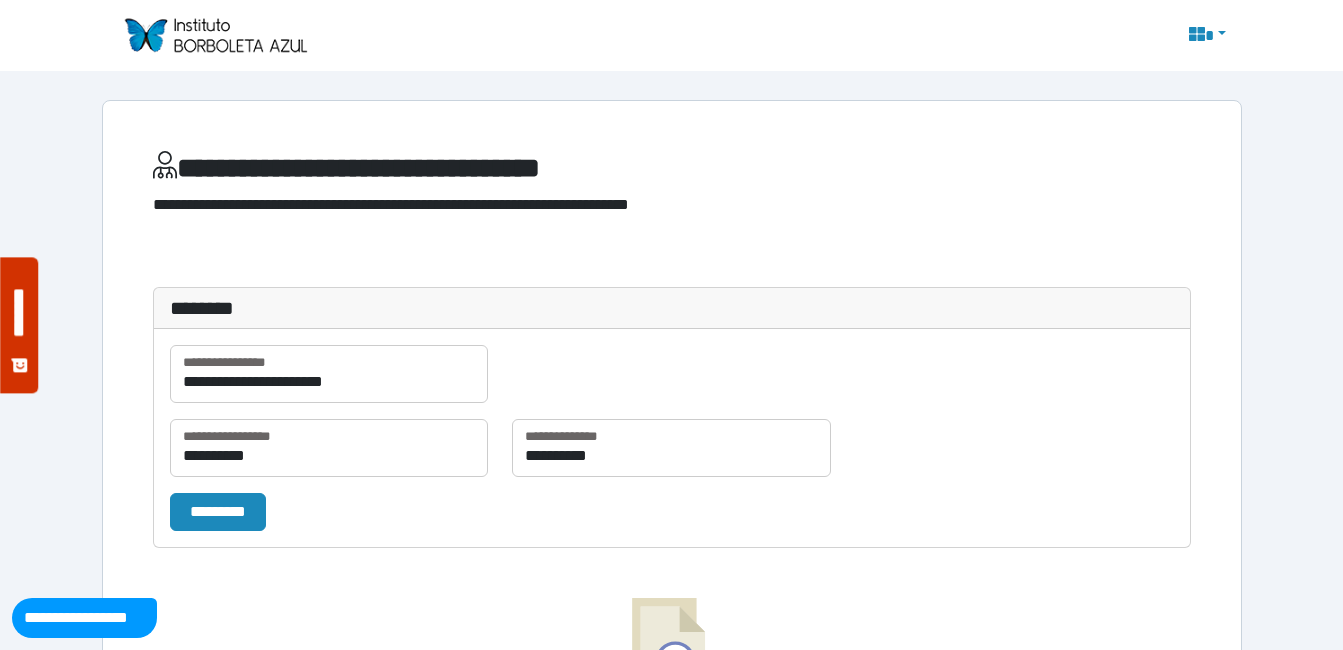click at bounding box center [1205, 36] 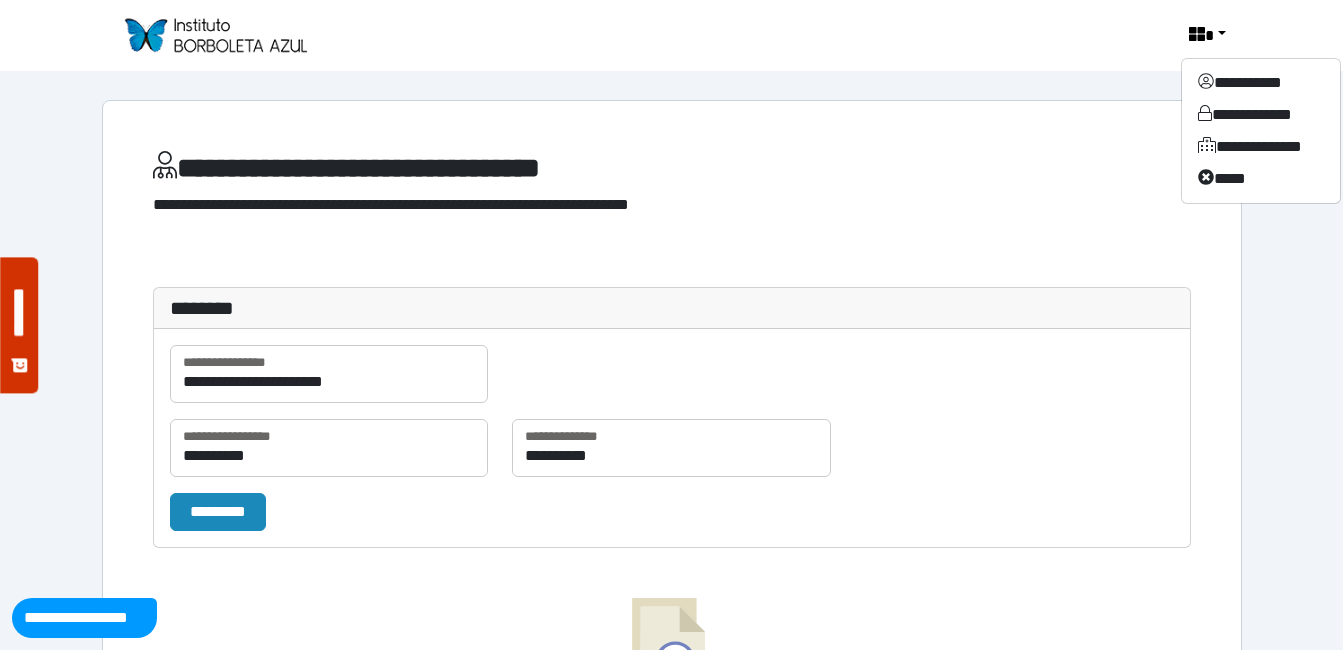 click at bounding box center [215, 35] 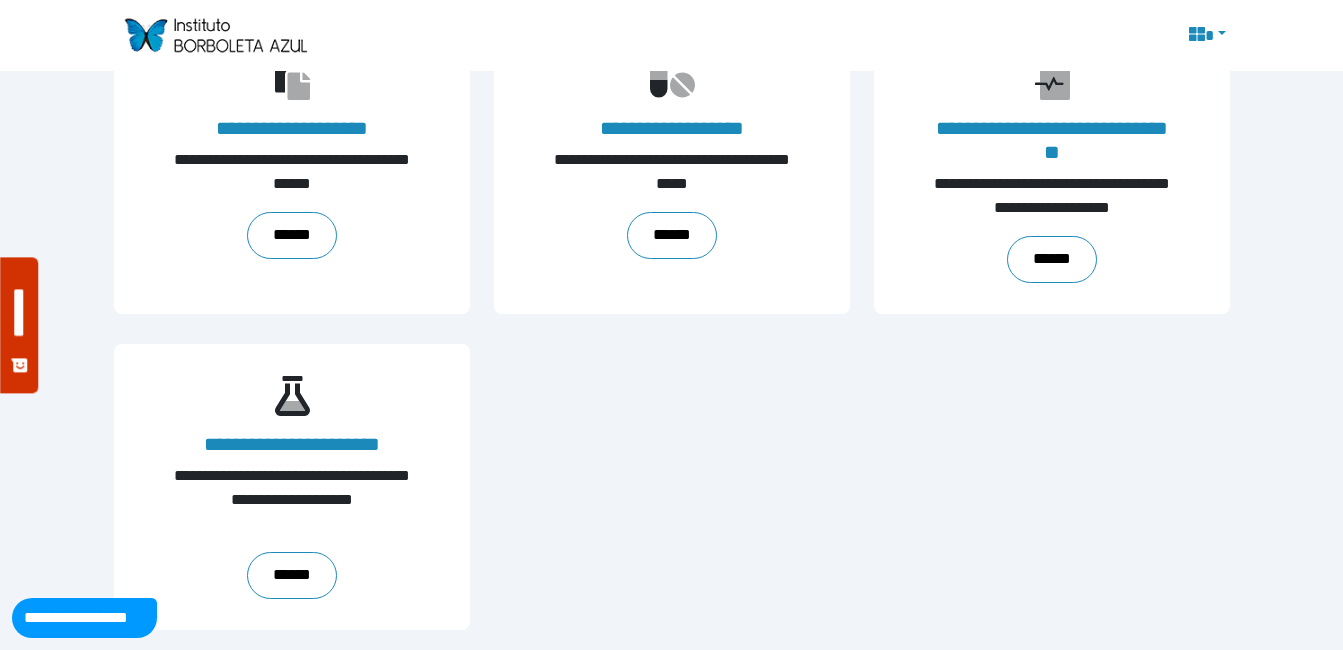scroll, scrollTop: 0, scrollLeft: 0, axis: both 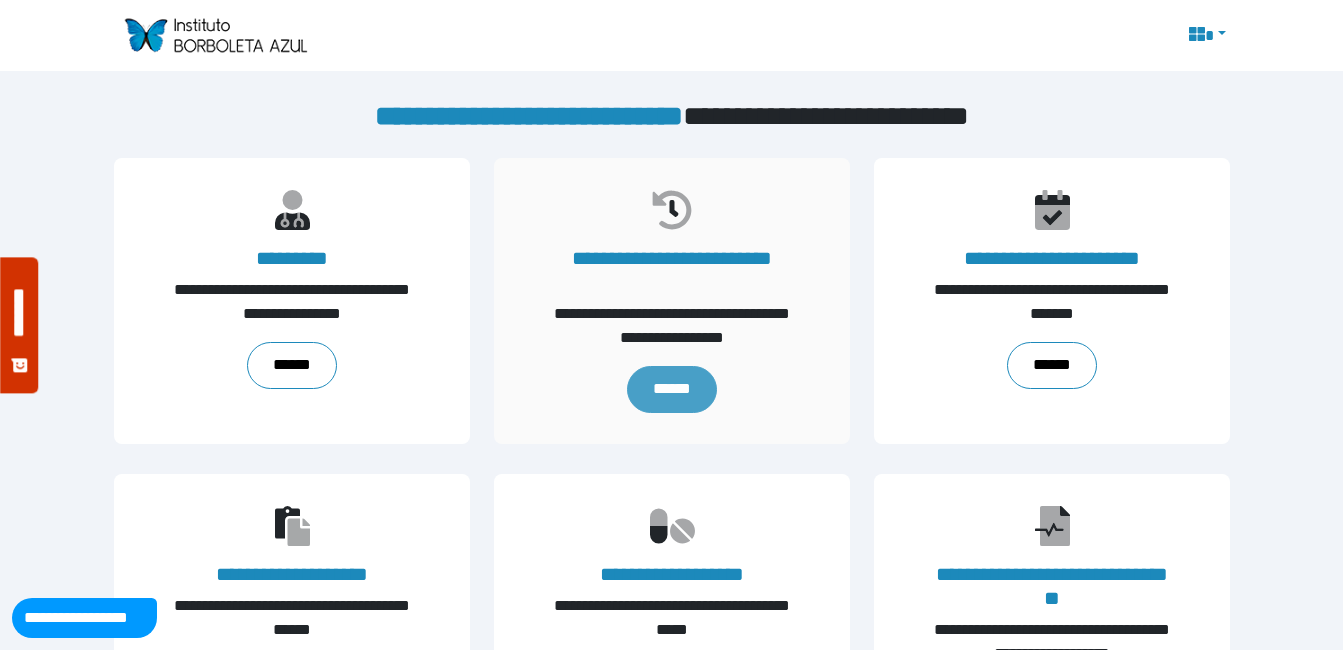 click on "******" at bounding box center (671, 389) 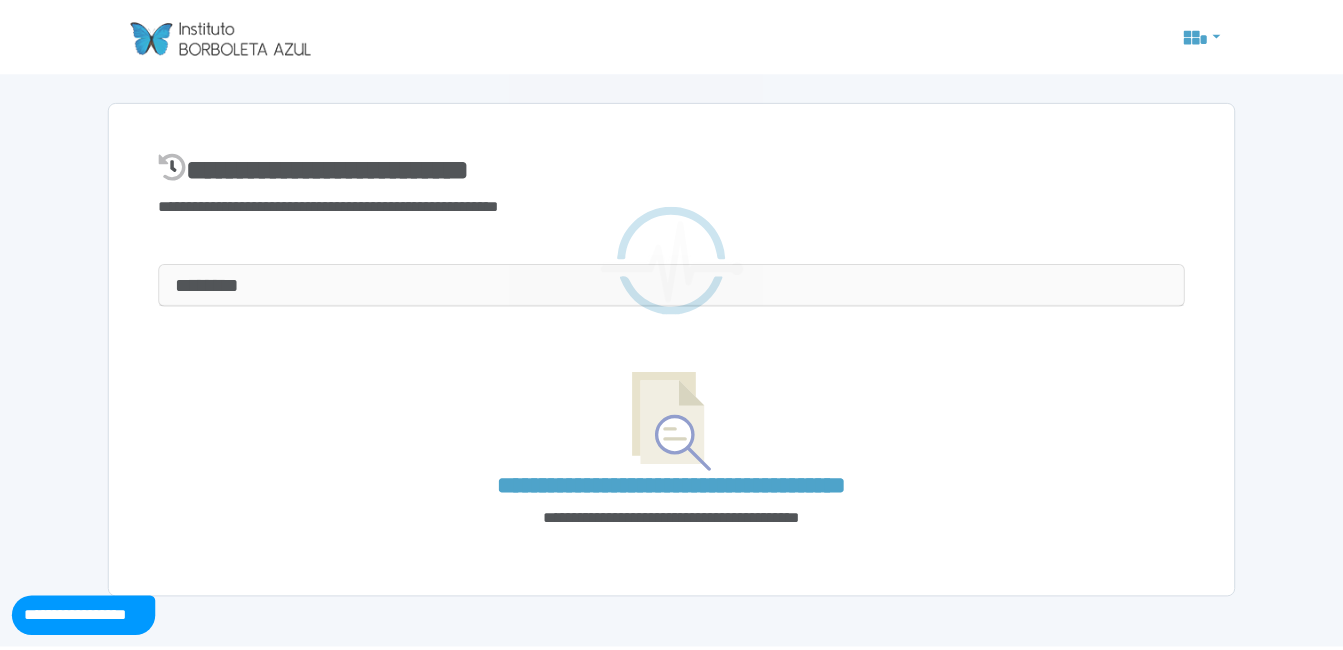 scroll, scrollTop: 0, scrollLeft: 0, axis: both 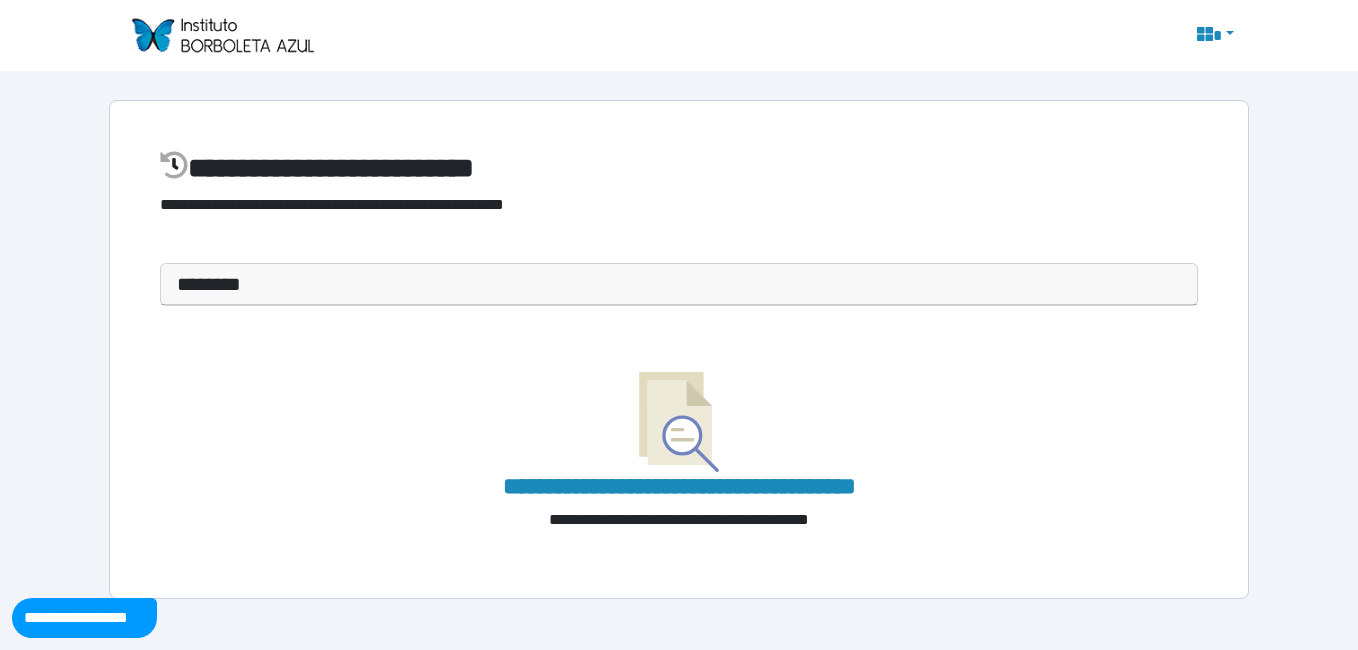 click on "[LAST]" at bounding box center [679, 284] 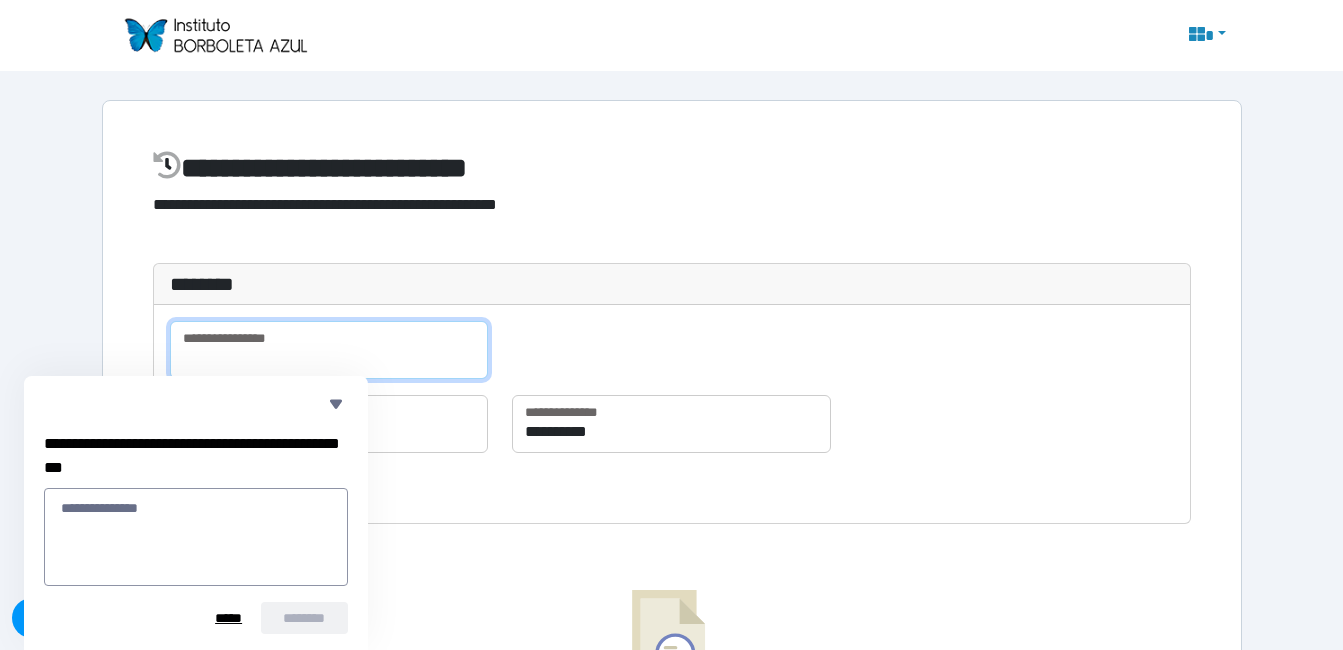 click at bounding box center (329, 350) 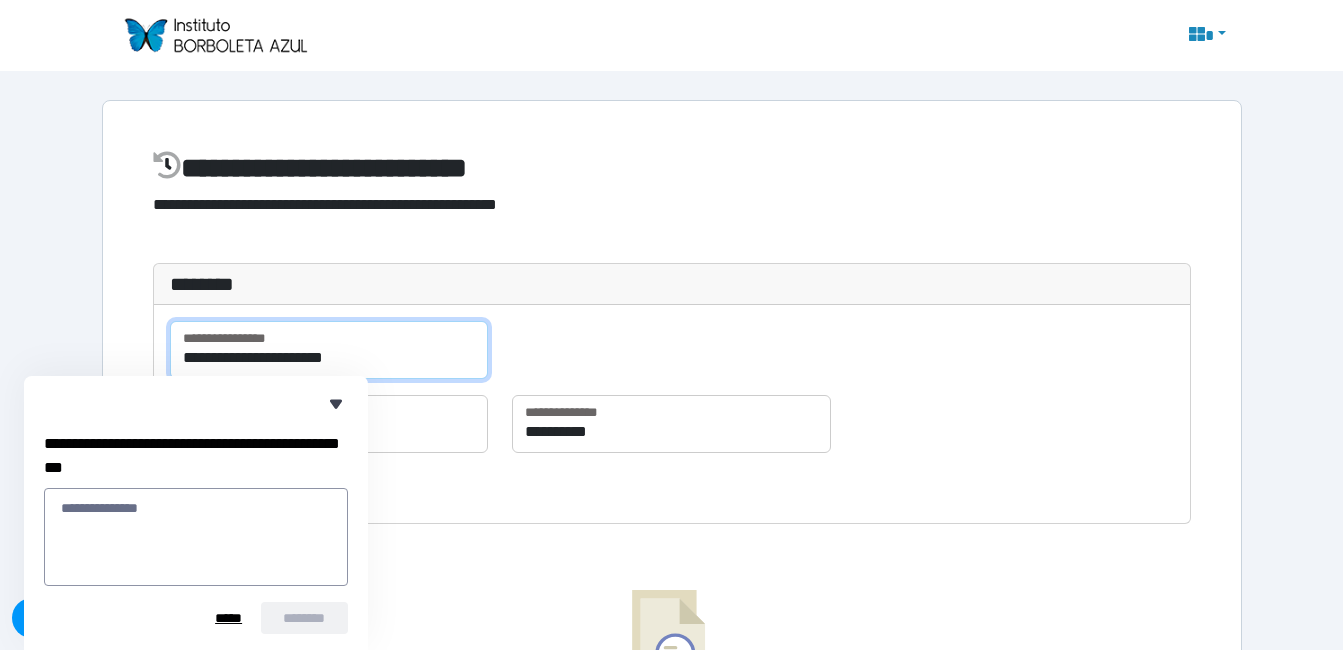 type on "[EMAIL]" 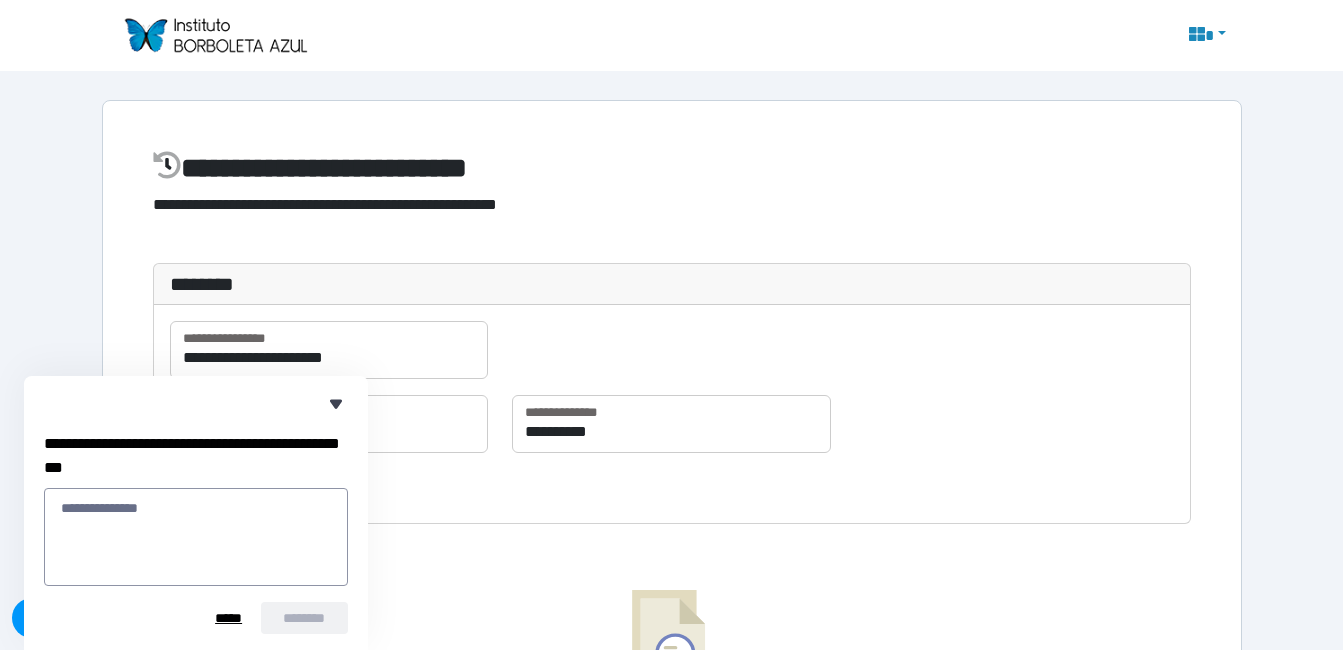 click at bounding box center (336, 404) 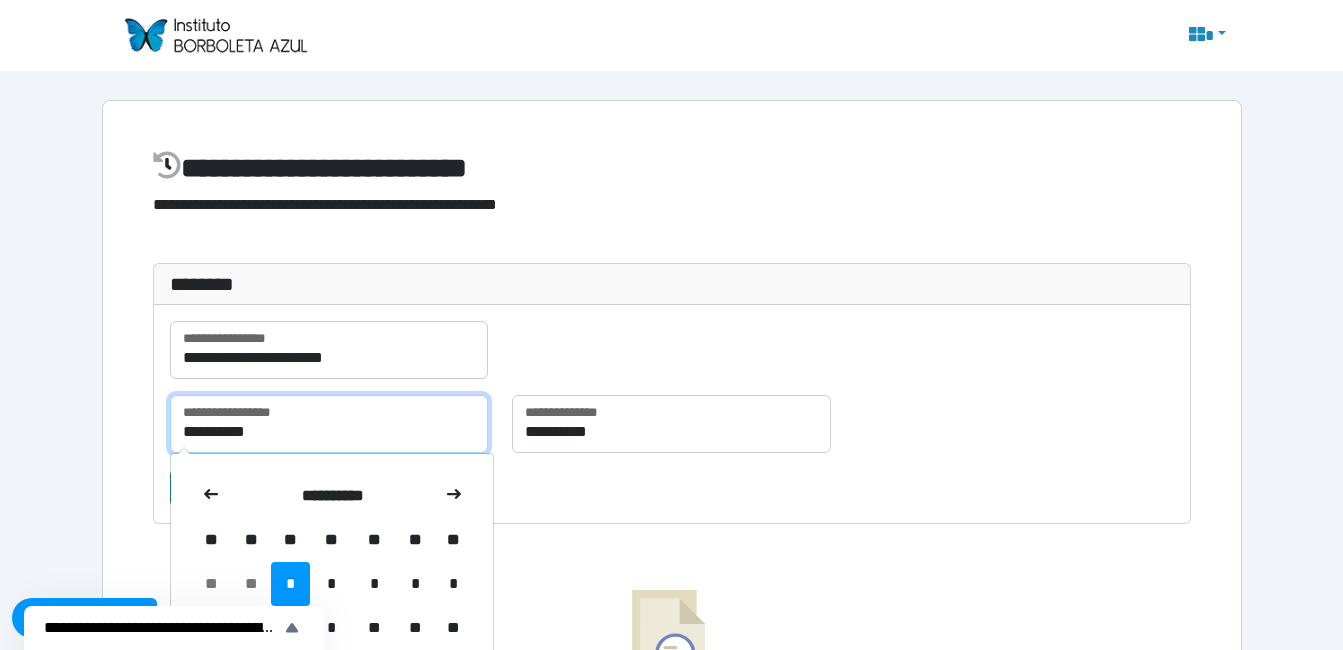 drag, startPoint x: 226, startPoint y: 435, endPoint x: 165, endPoint y: 428, distance: 61.400326 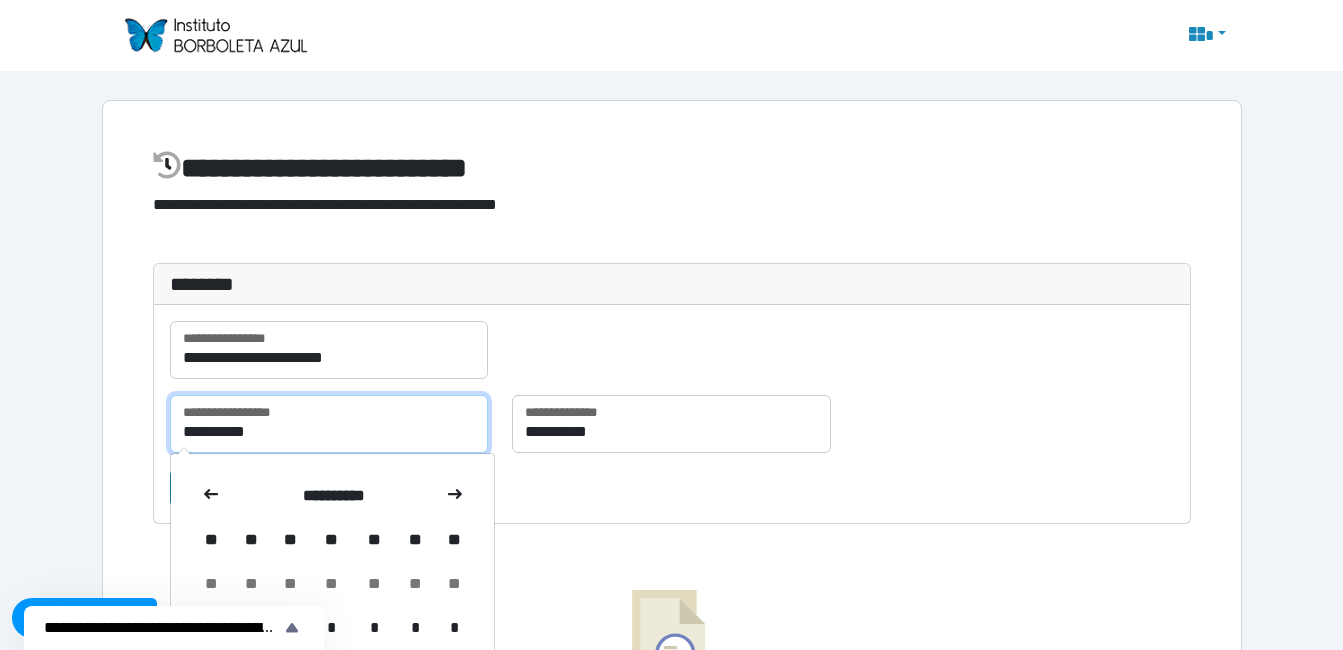 type on "[PHONE]" 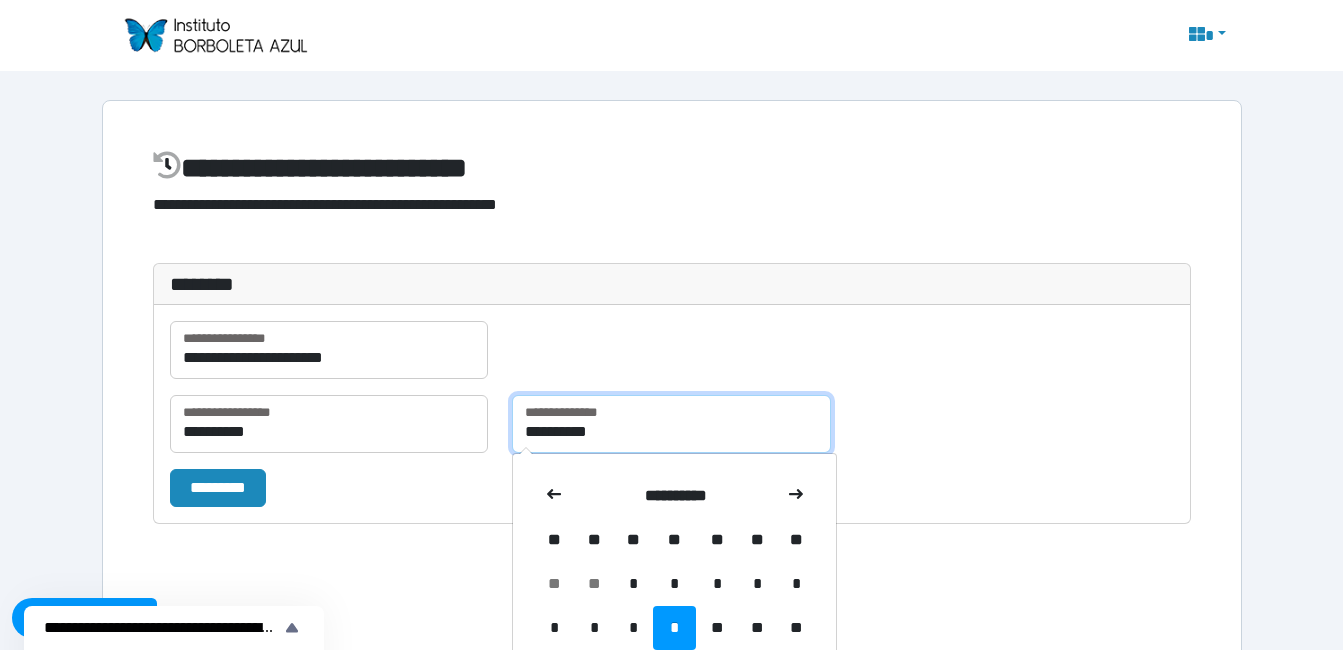 drag, startPoint x: 567, startPoint y: 426, endPoint x: 520, endPoint y: 433, distance: 47.518417 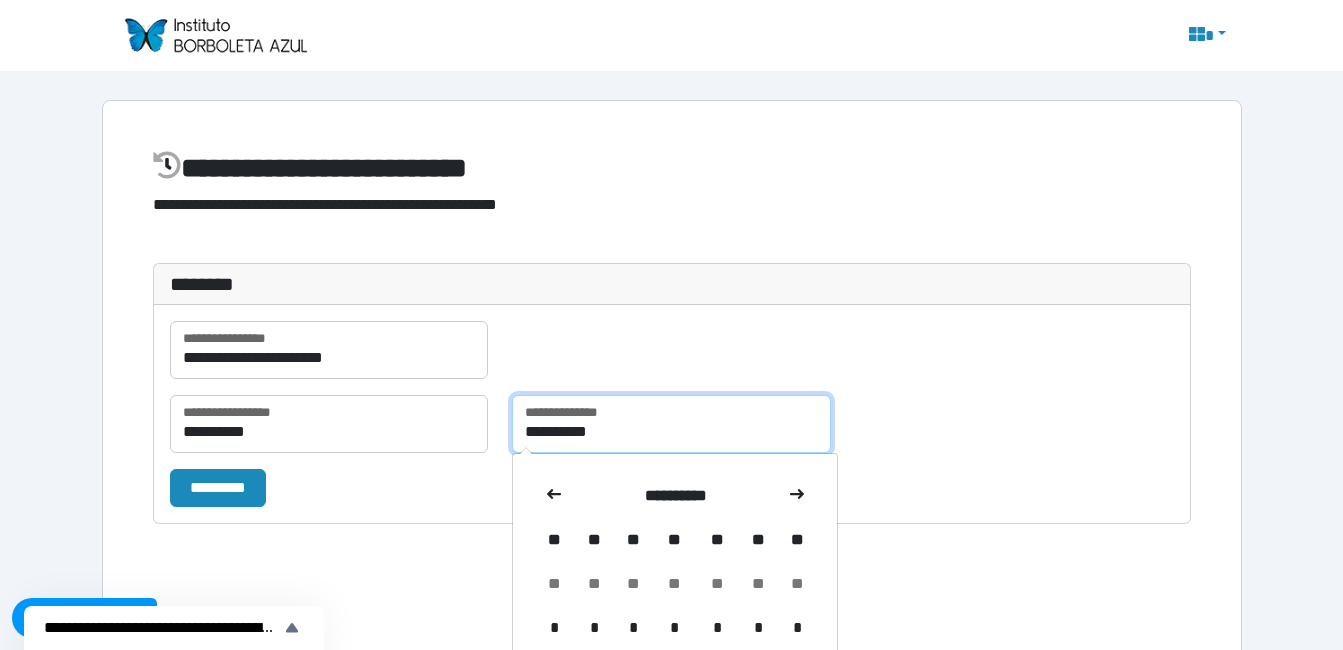 type on "[PHONE]" 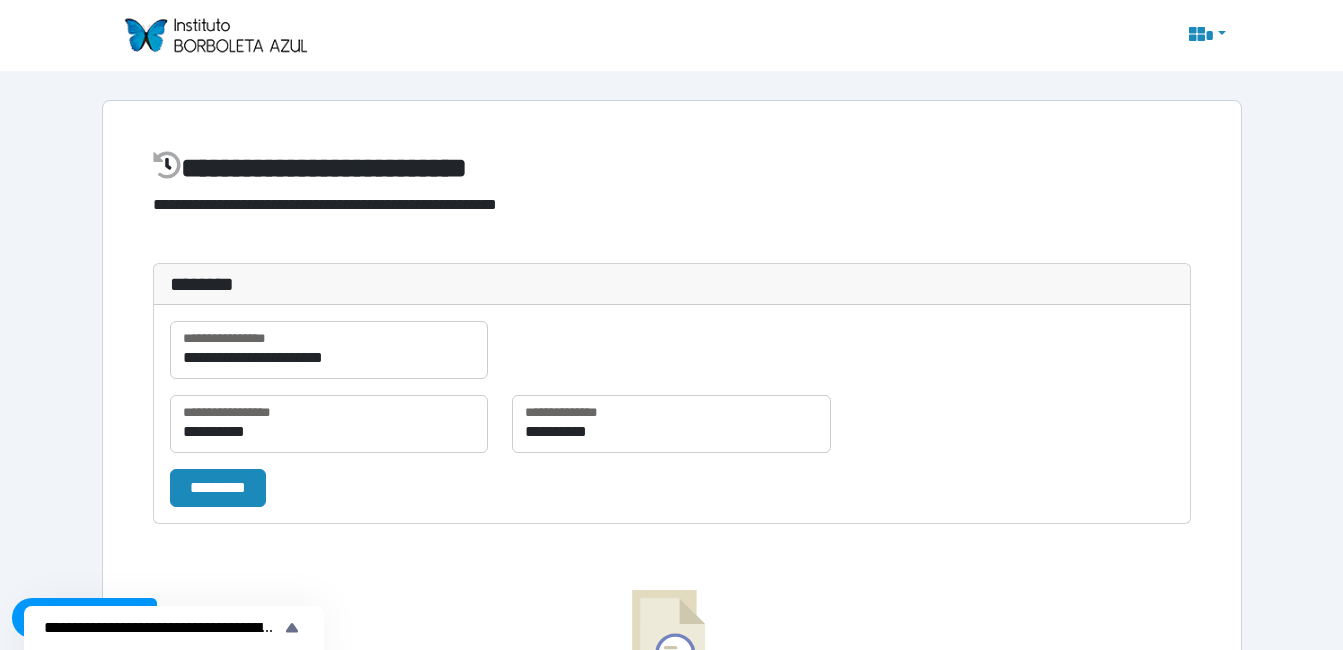 click on "[LAST]" at bounding box center [672, 284] 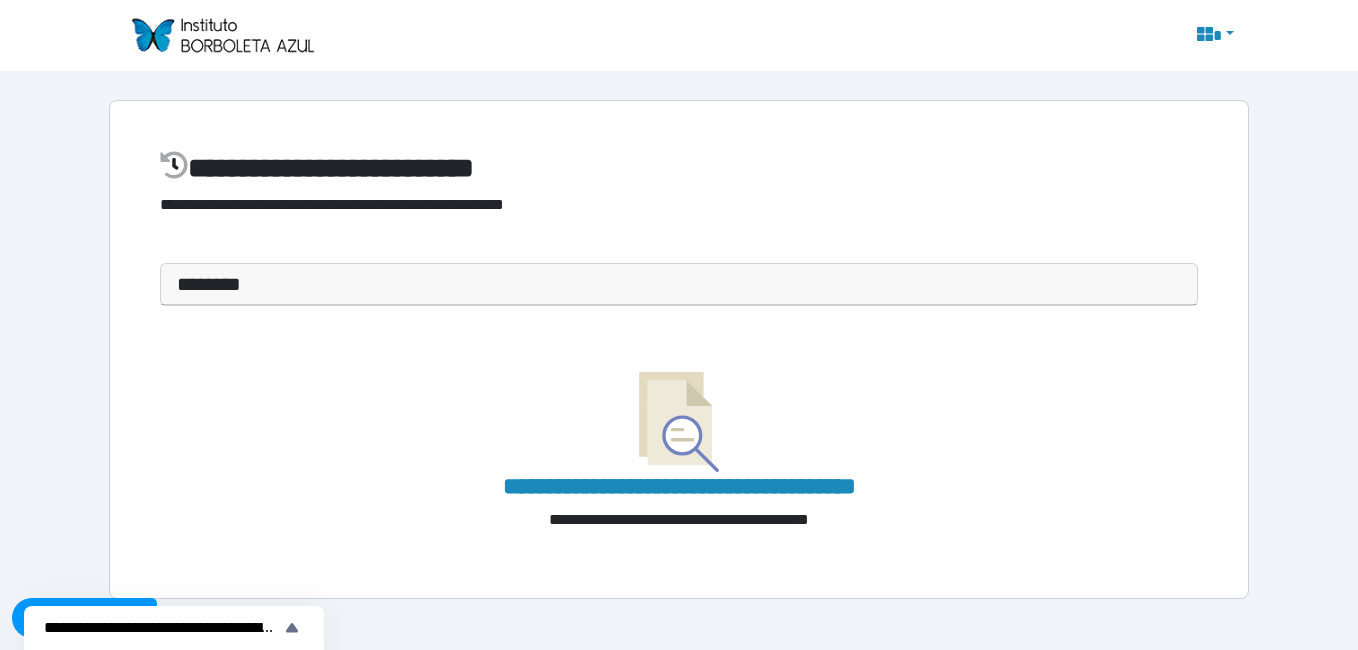 click on "[LAST]" at bounding box center (679, 284) 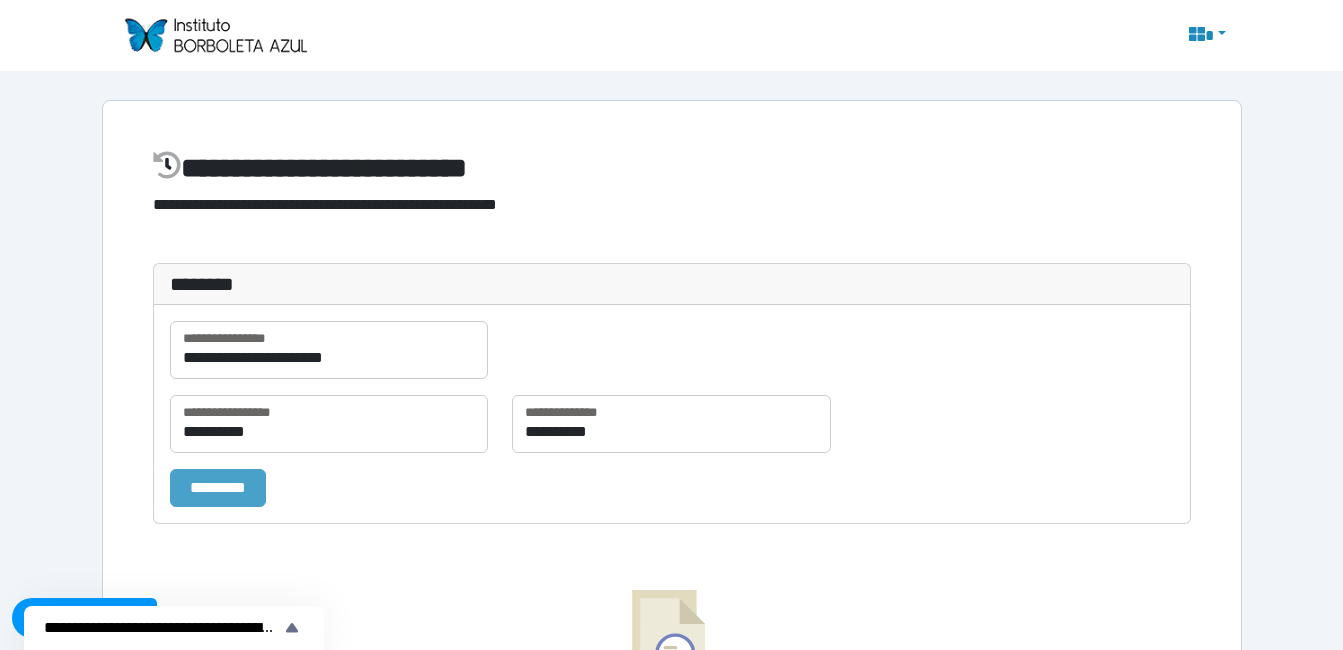 click on "[SSN]" at bounding box center [218, 488] 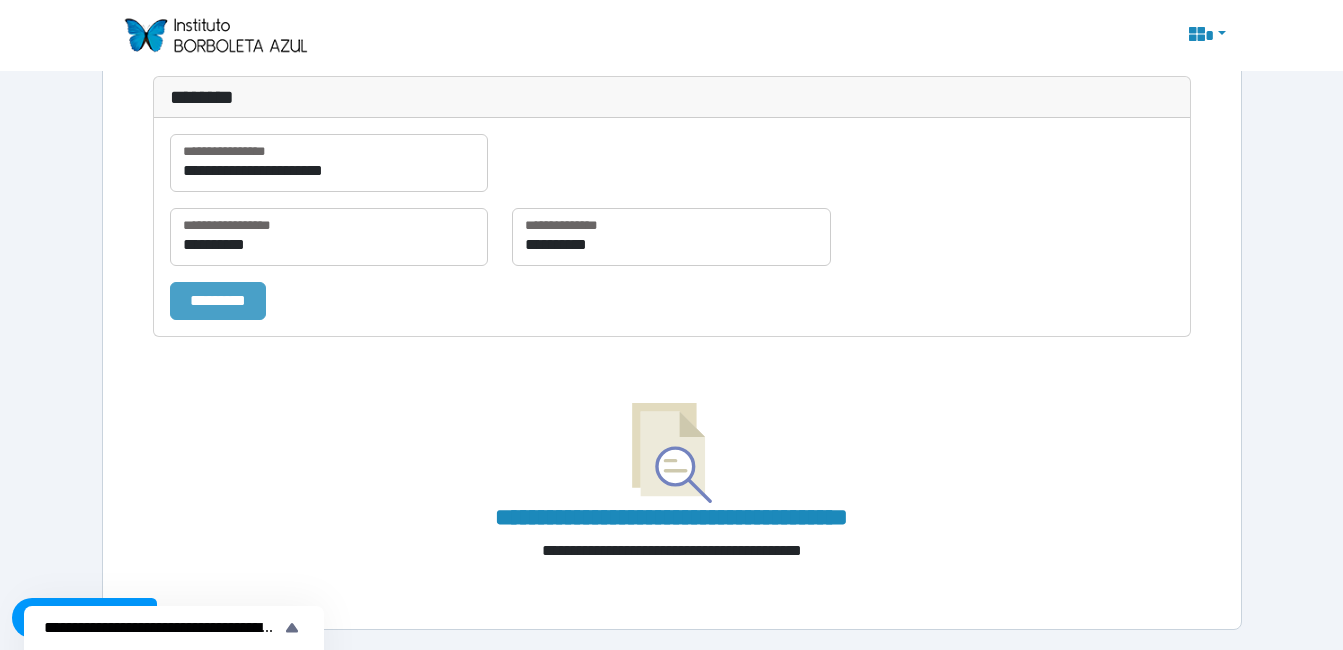 click on "[SSN]" at bounding box center (218, 301) 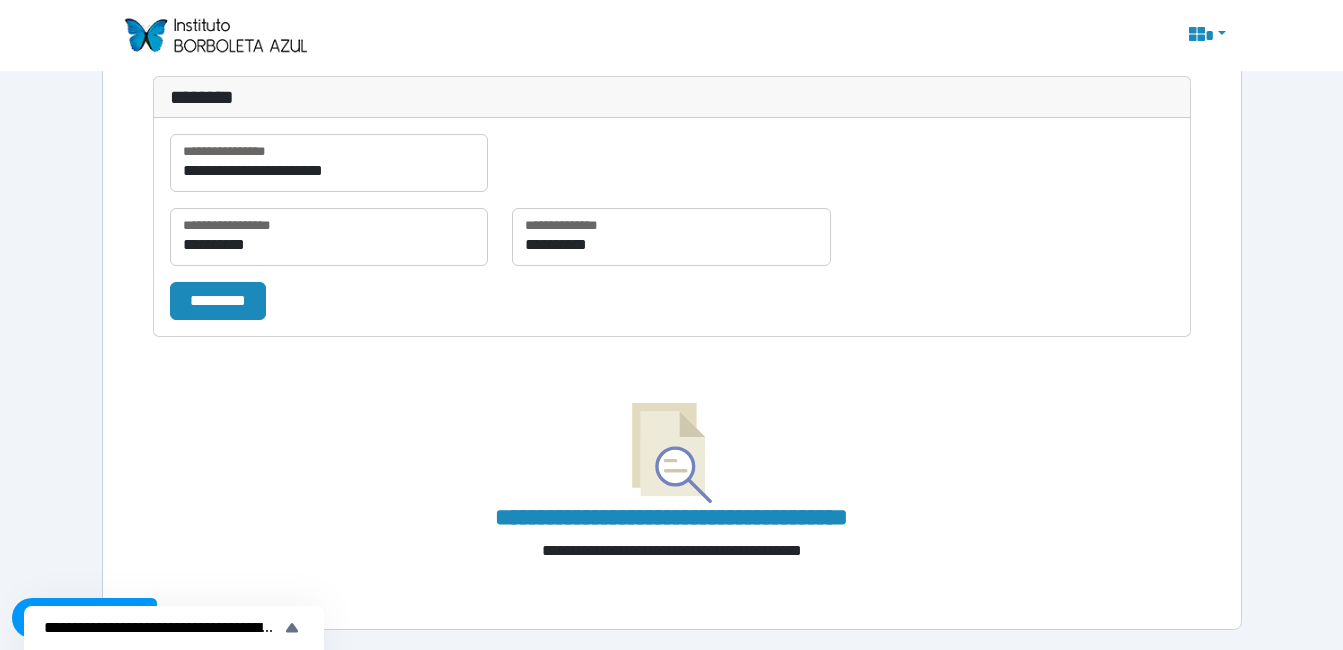 scroll, scrollTop: 0, scrollLeft: 0, axis: both 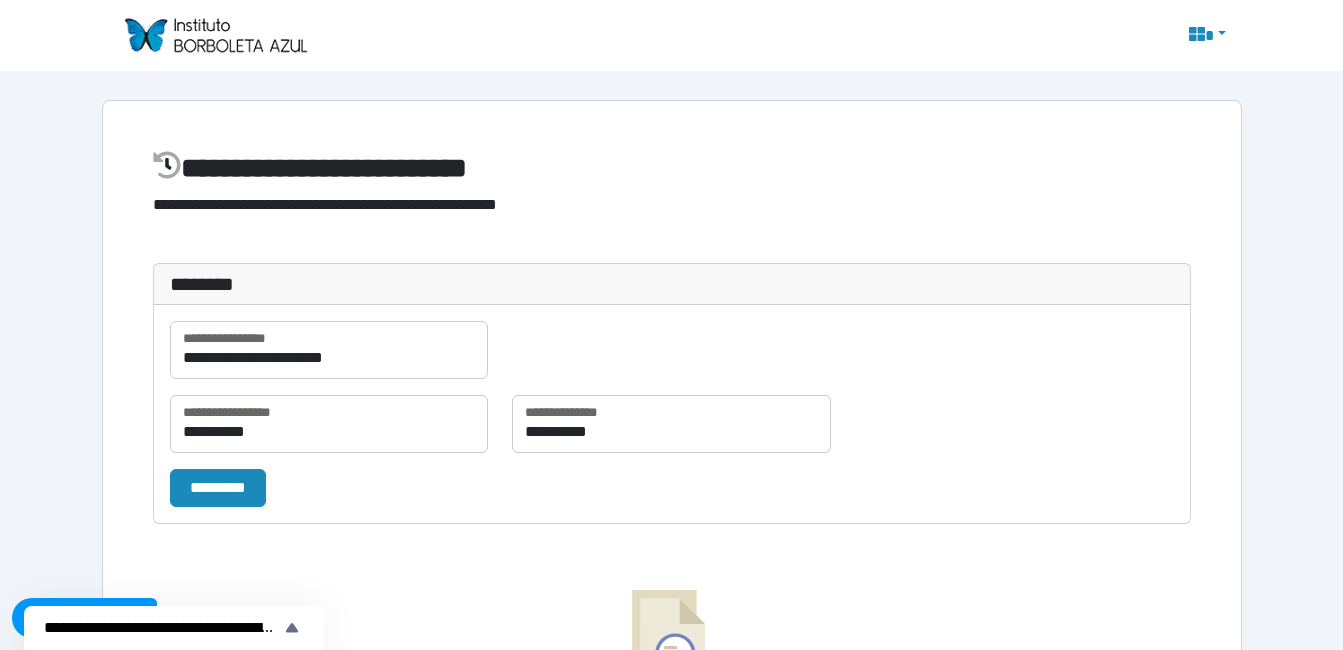 click at bounding box center [1205, 36] 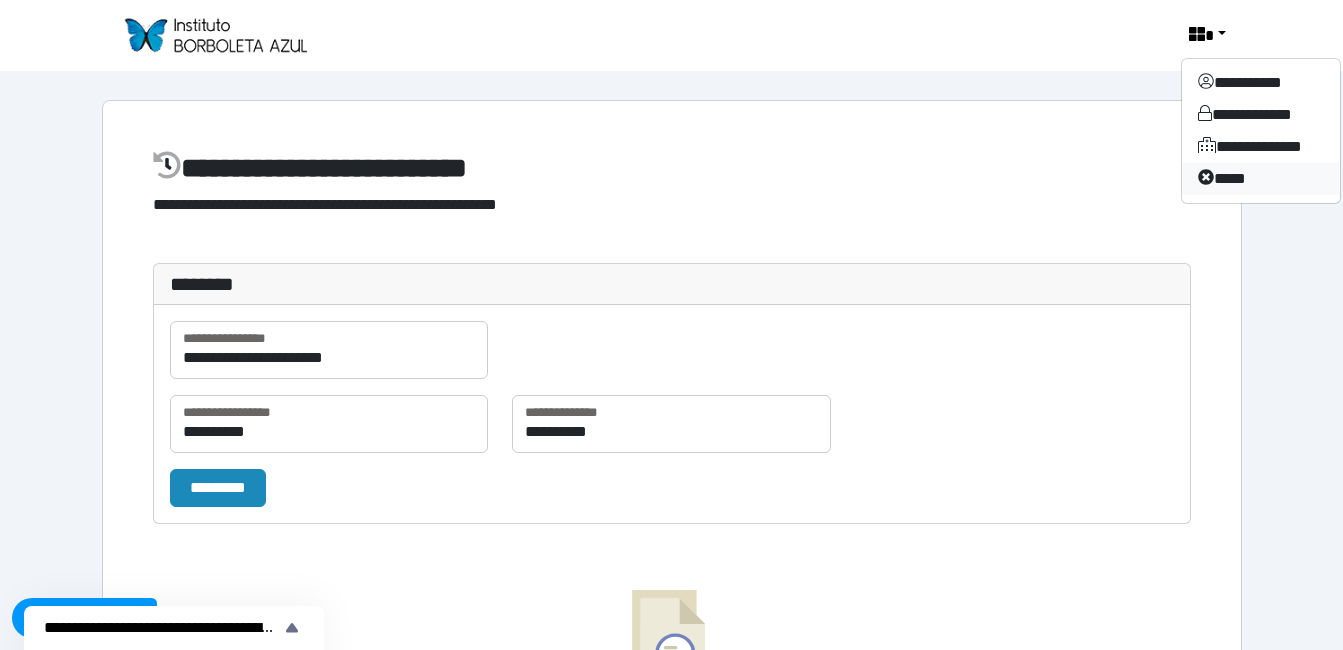 click on "[FIRST]" at bounding box center [1261, 179] 